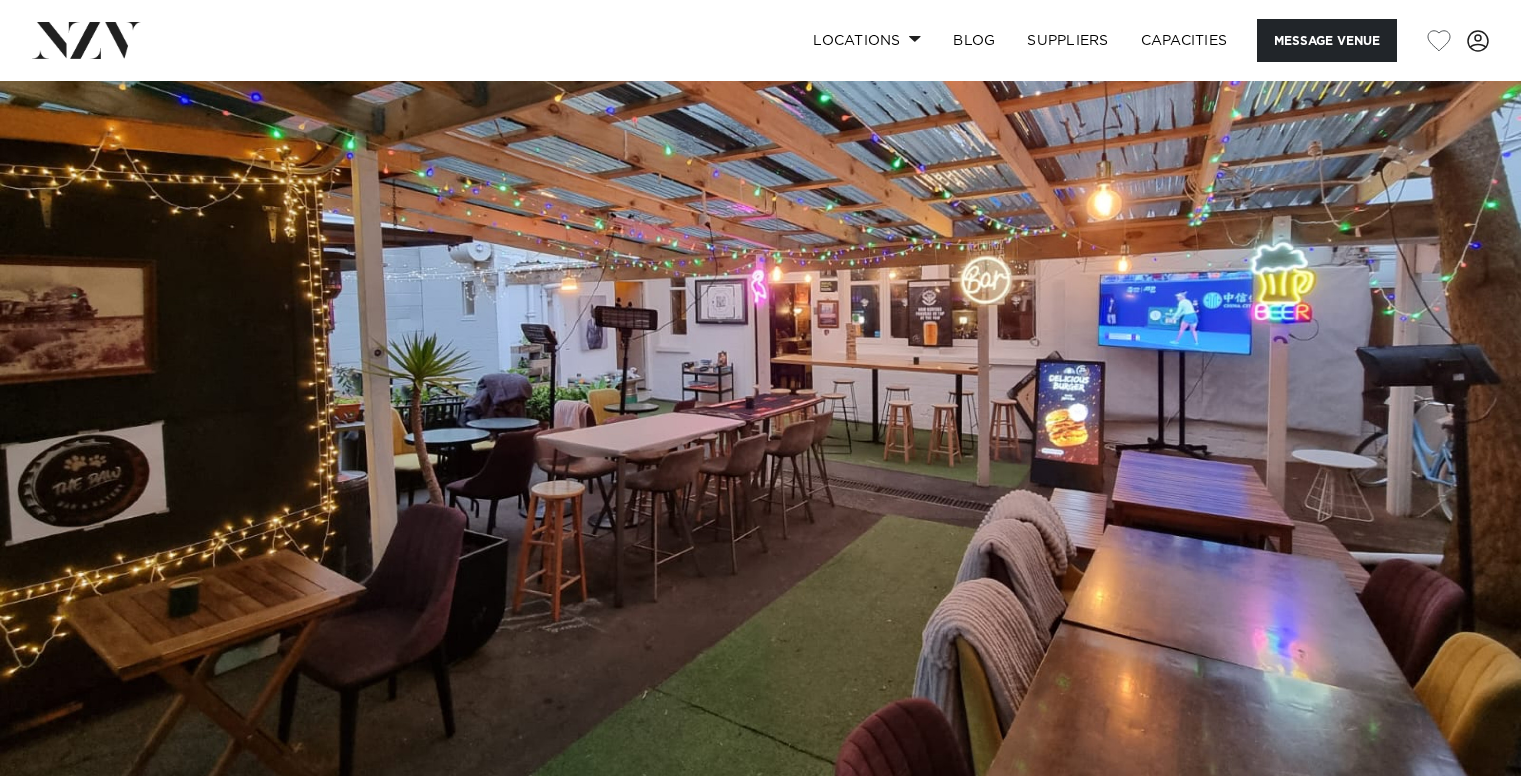 scroll, scrollTop: 0, scrollLeft: 0, axis: both 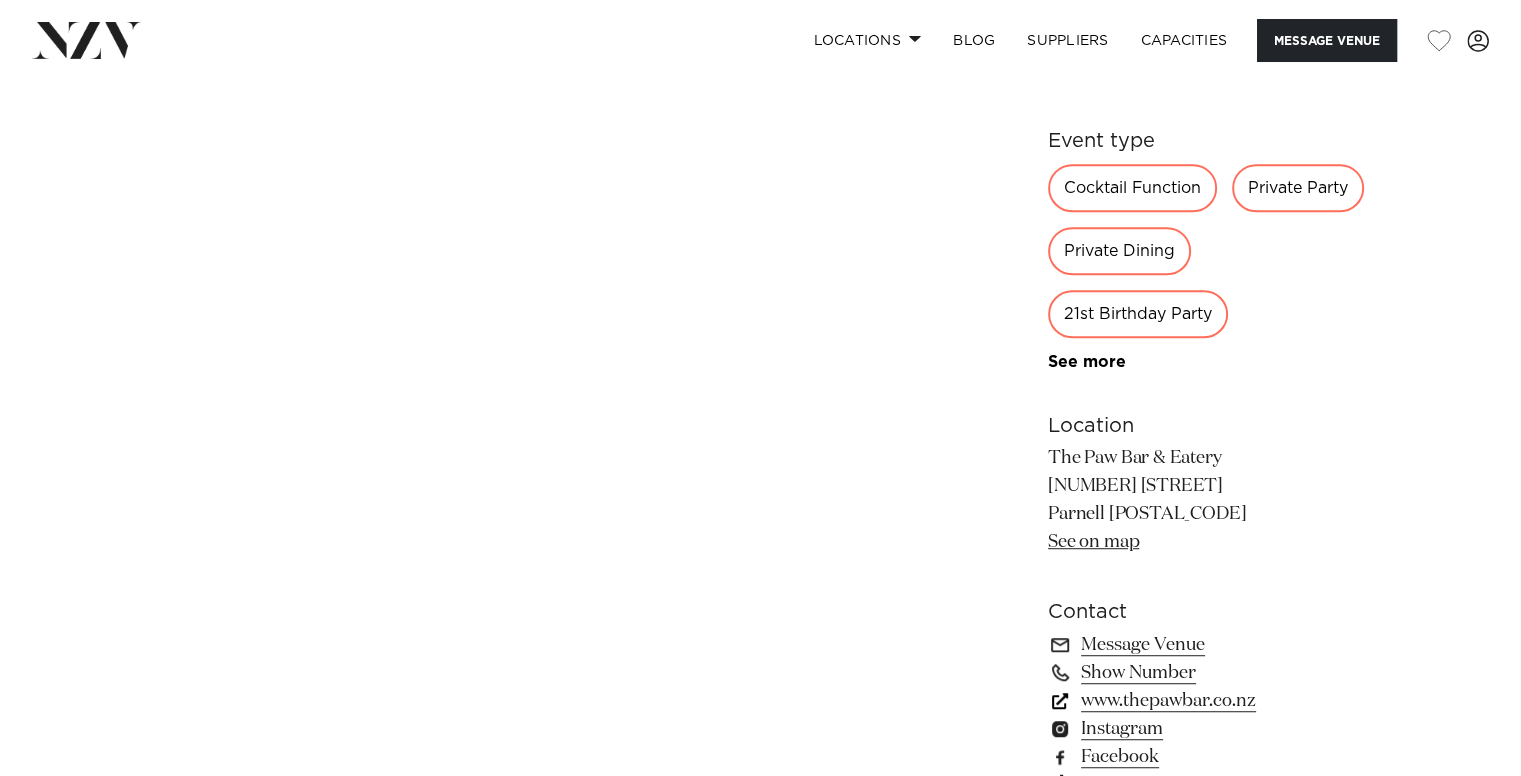 click on "www.thepawbar.co.nz" at bounding box center (1211, 701) 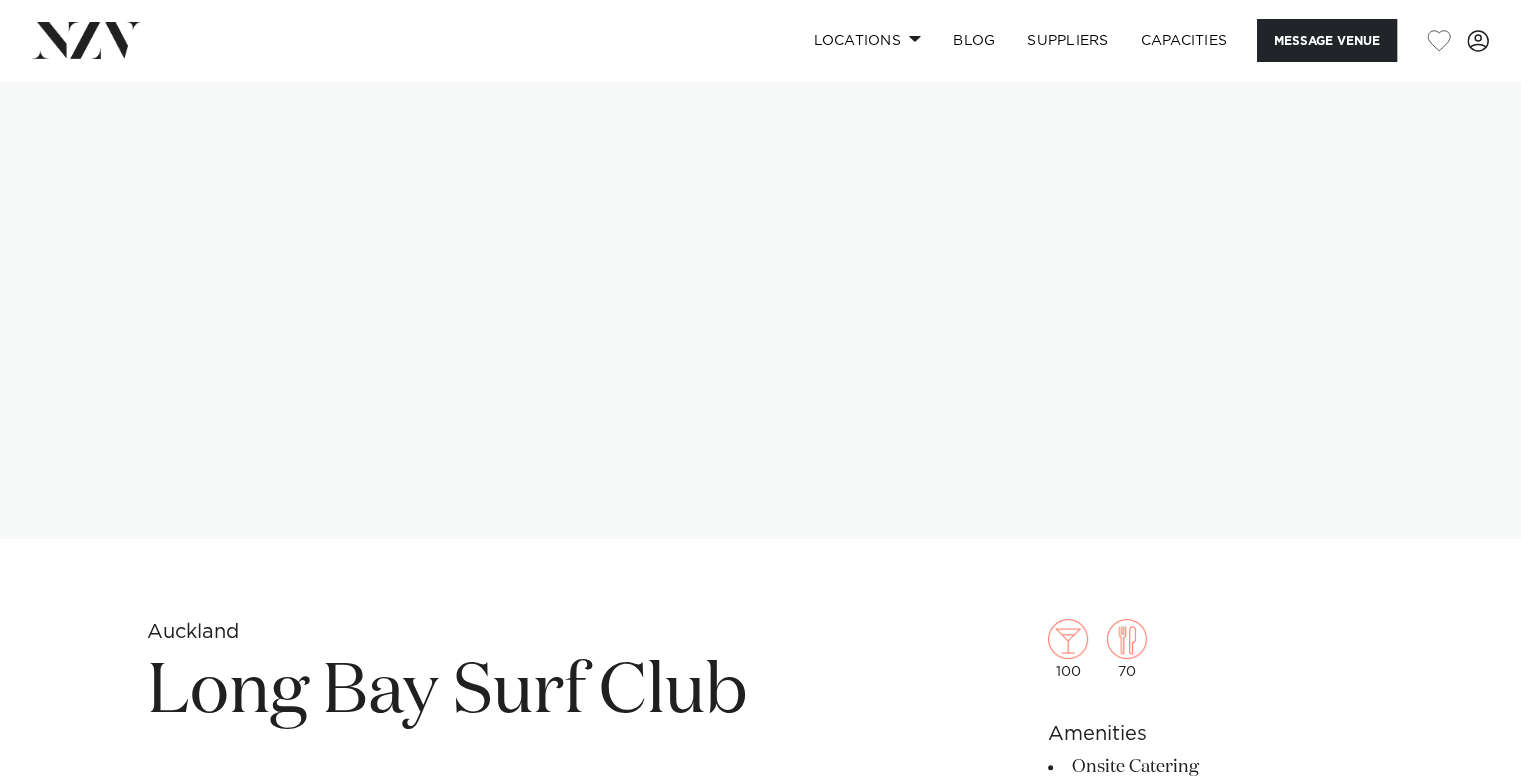 scroll, scrollTop: 0, scrollLeft: 0, axis: both 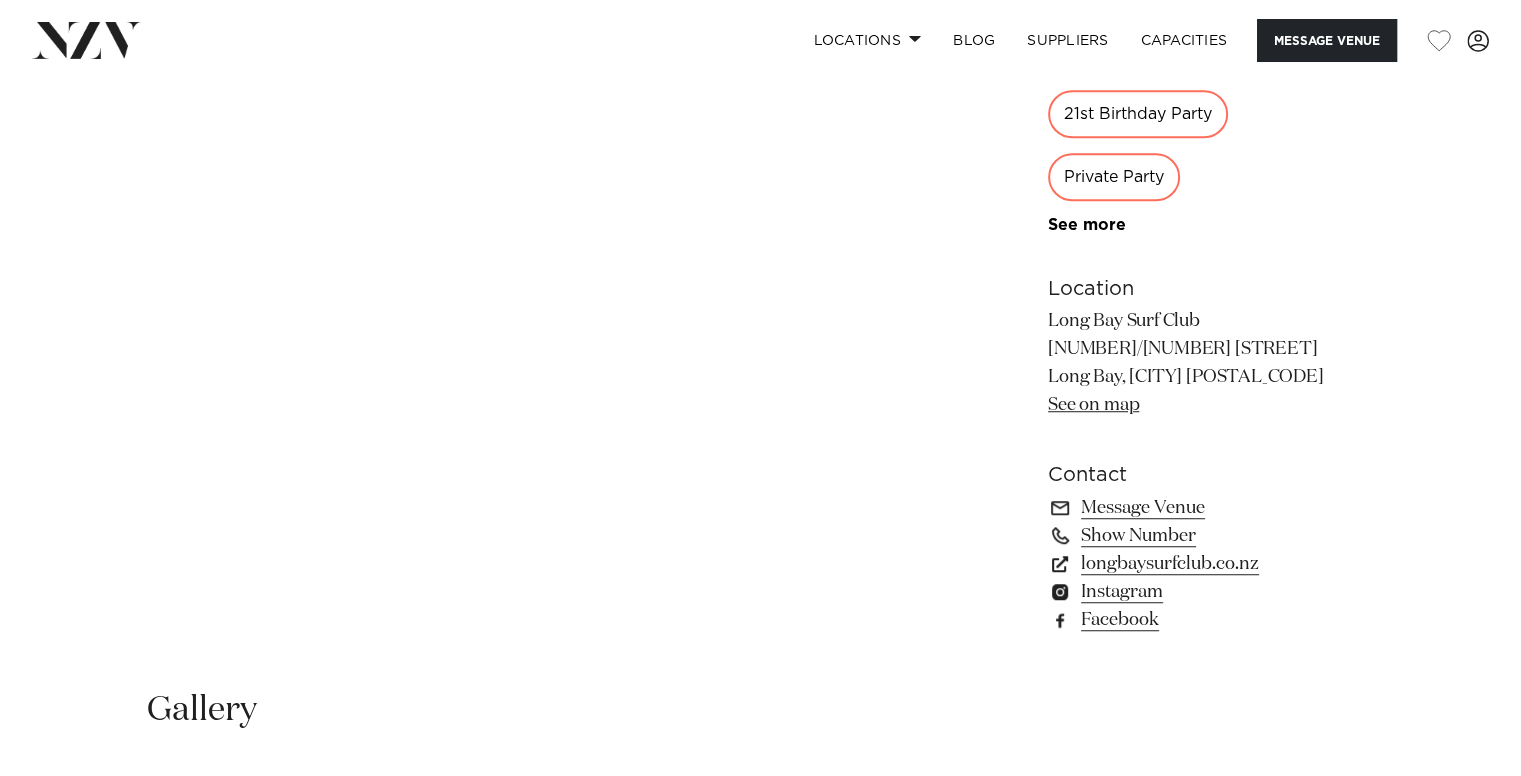 click on "See on map" at bounding box center (1093, 405) 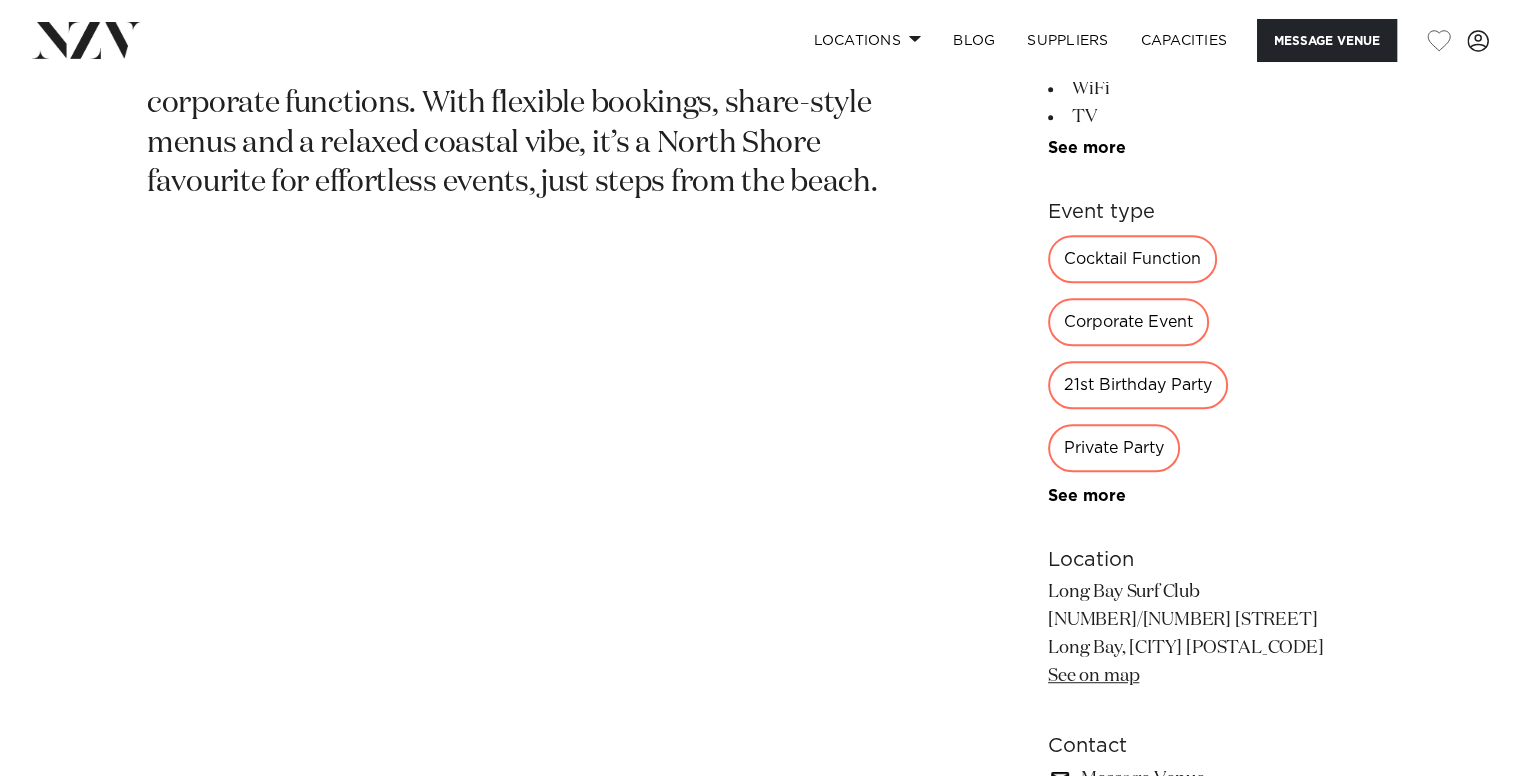 scroll, scrollTop: 1200, scrollLeft: 0, axis: vertical 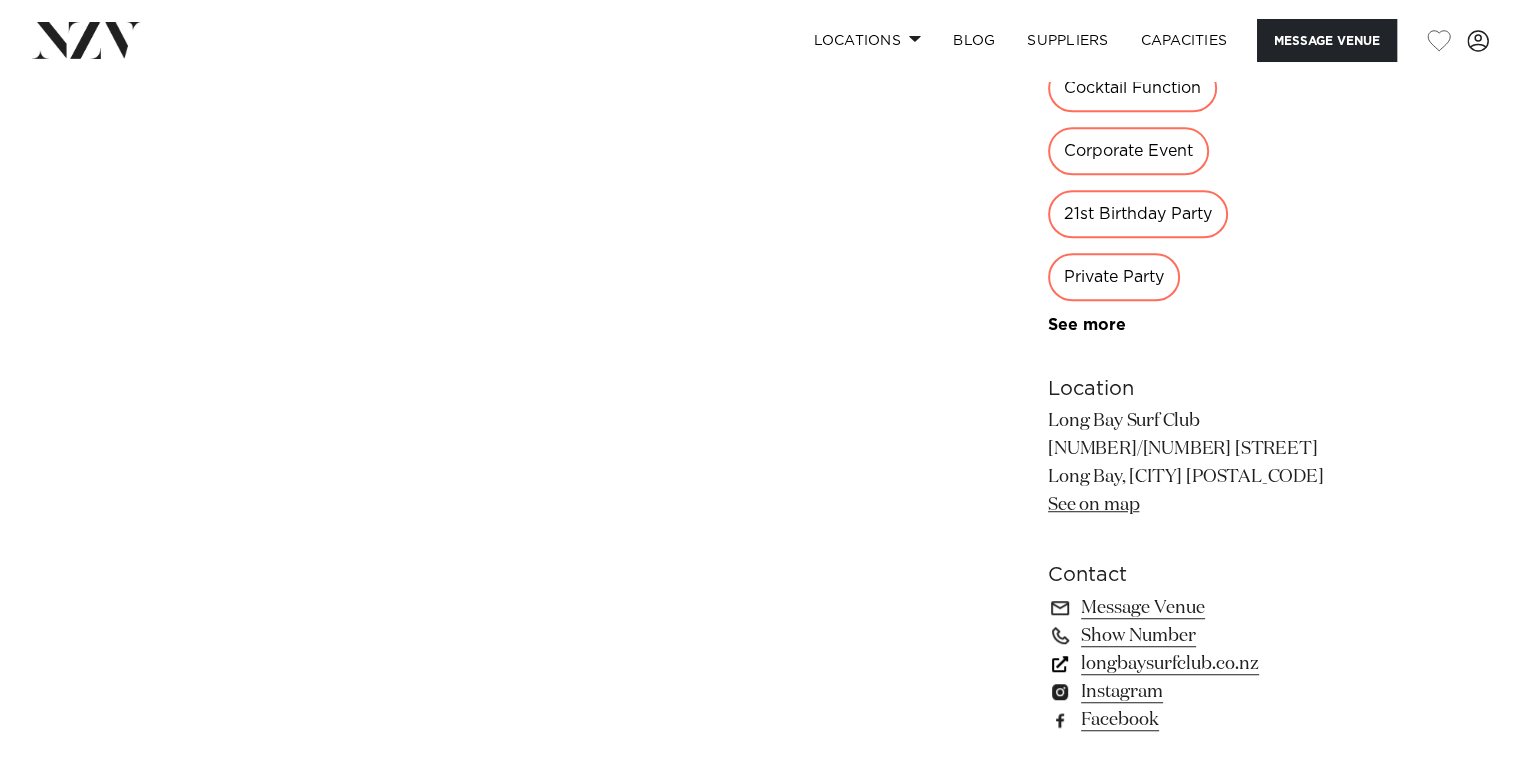click on "longbaysurfclub.co.nz" at bounding box center (1211, 664) 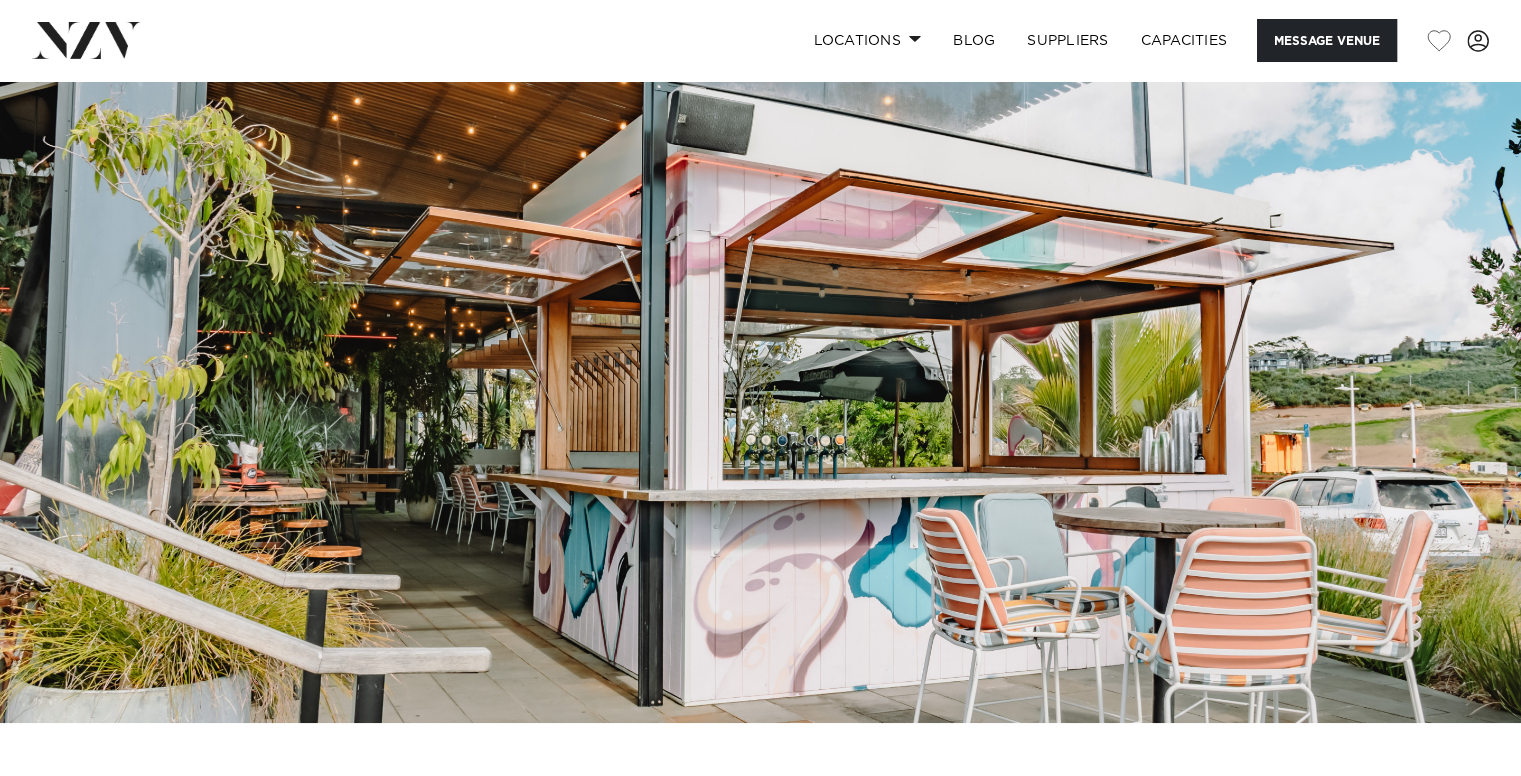 scroll, scrollTop: 0, scrollLeft: 0, axis: both 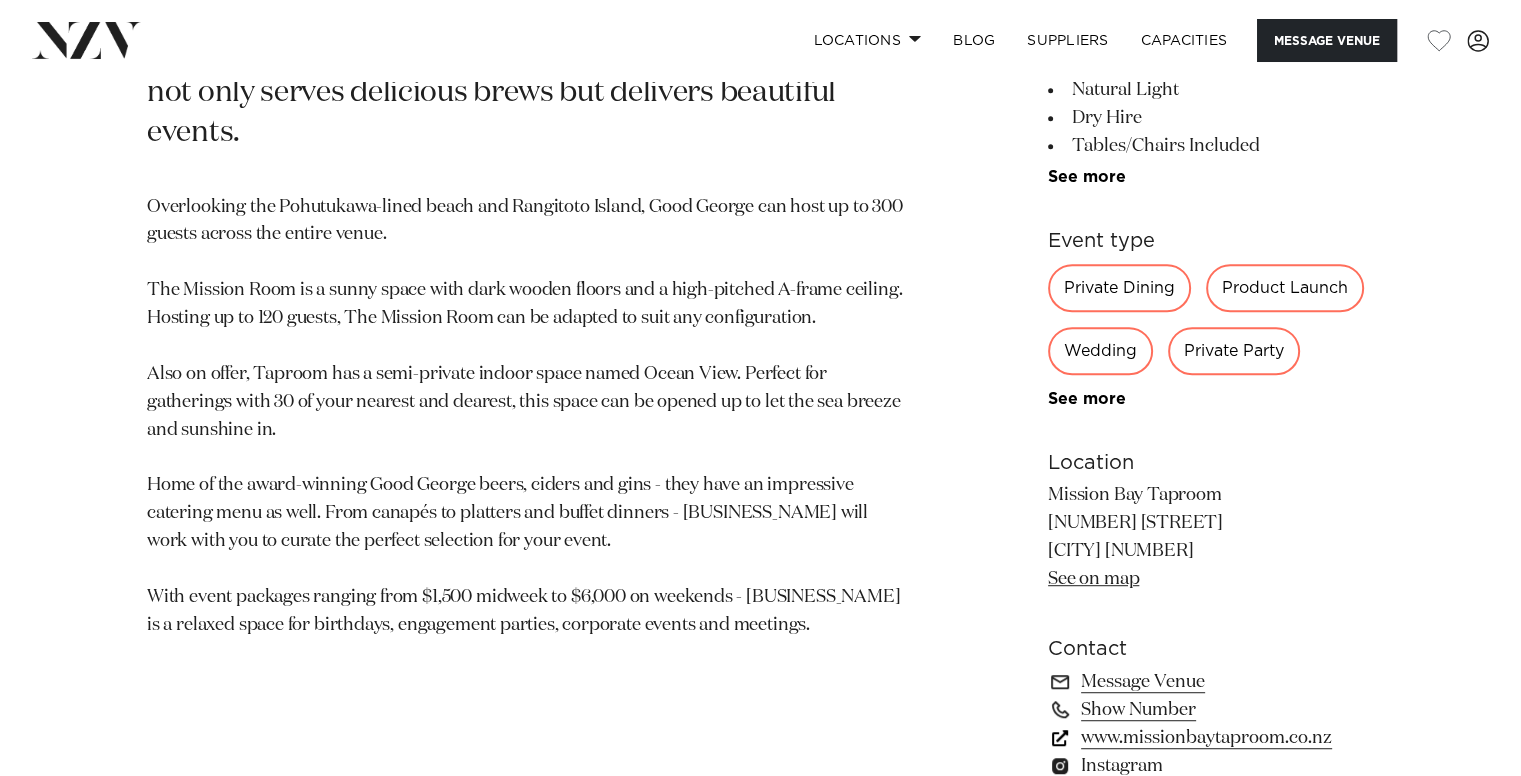 click on "www.missionbaytaproom.co.nz" at bounding box center (1211, 738) 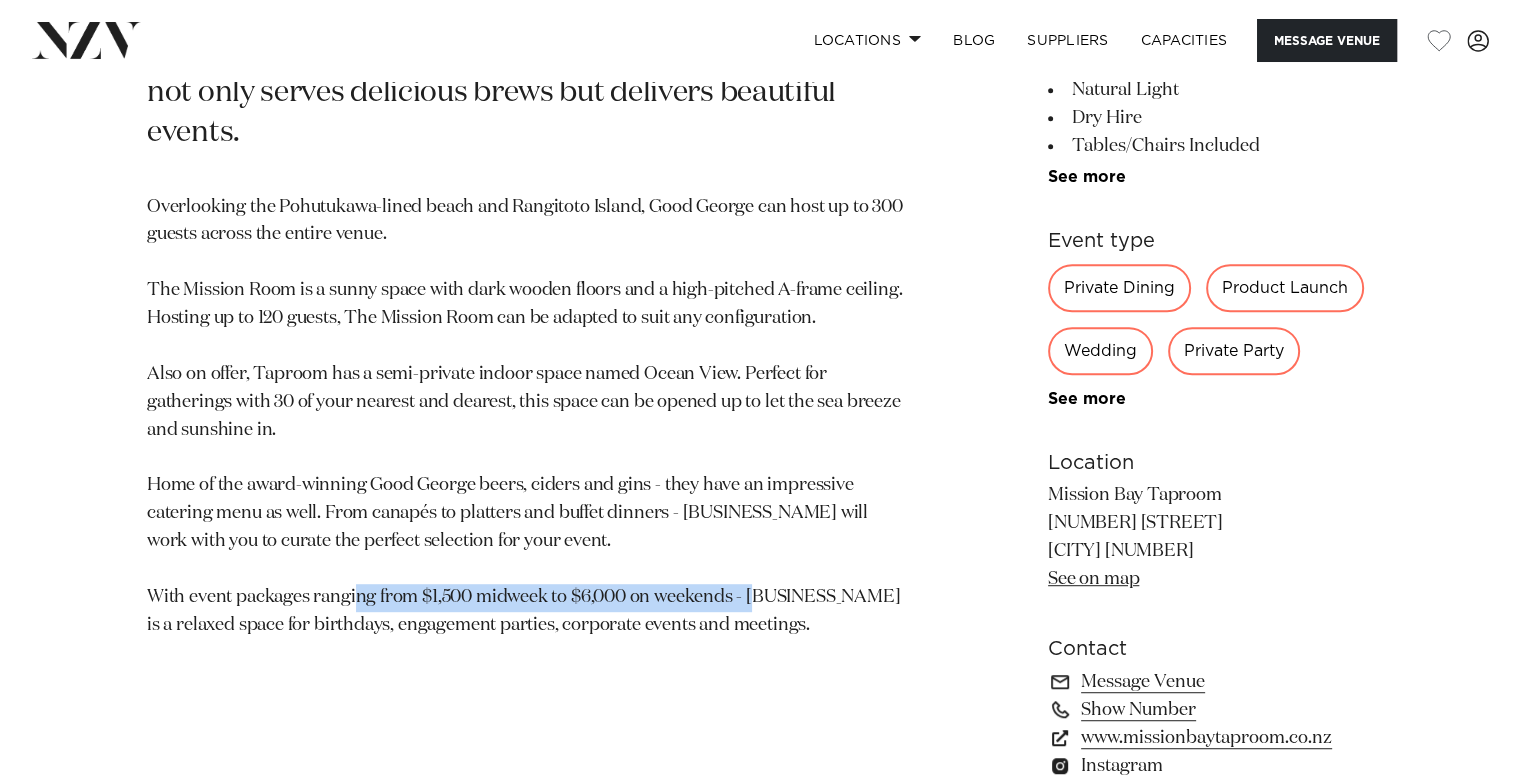 drag, startPoint x: 324, startPoint y: 601, endPoint x: 730, endPoint y: 601, distance: 406 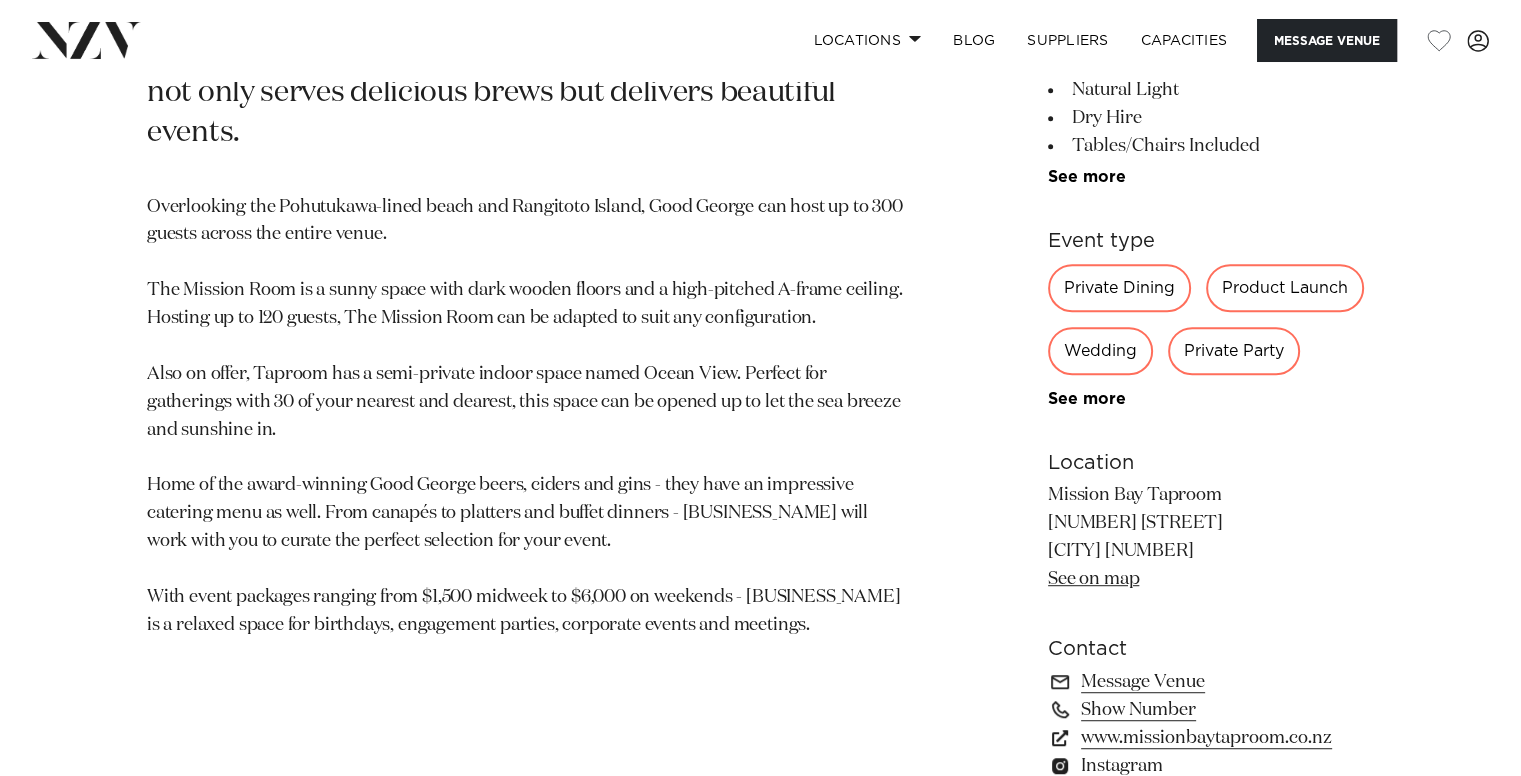 click on "[CITY]
[BUSINESS_NAME]
Known as a focal point of the bays, [BUSINESS_NAME] not only serves delicious brews but delivers beautiful events." at bounding box center (526, 415) 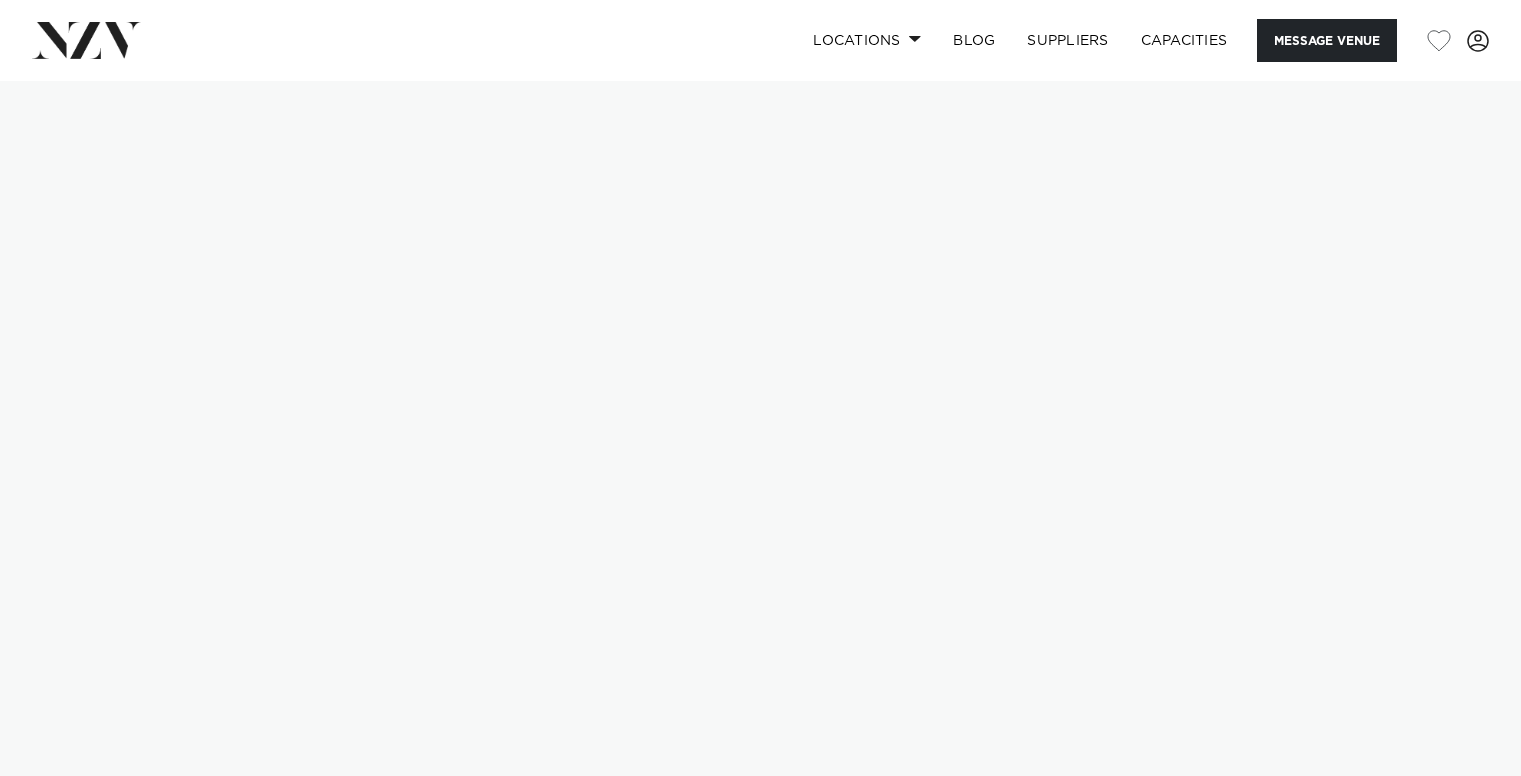 scroll, scrollTop: 0, scrollLeft: 0, axis: both 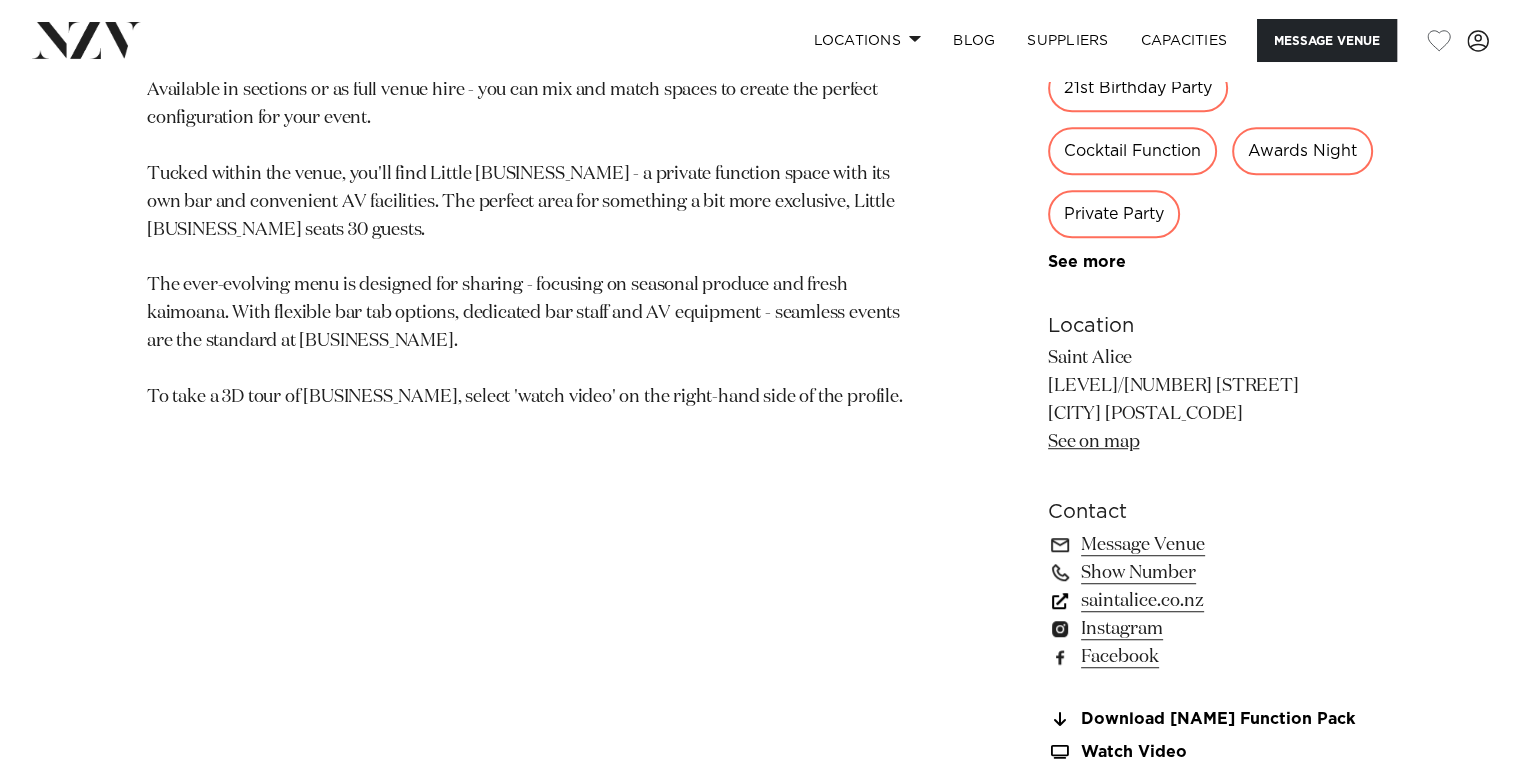 click on "saintalice.co.nz" at bounding box center [1211, 601] 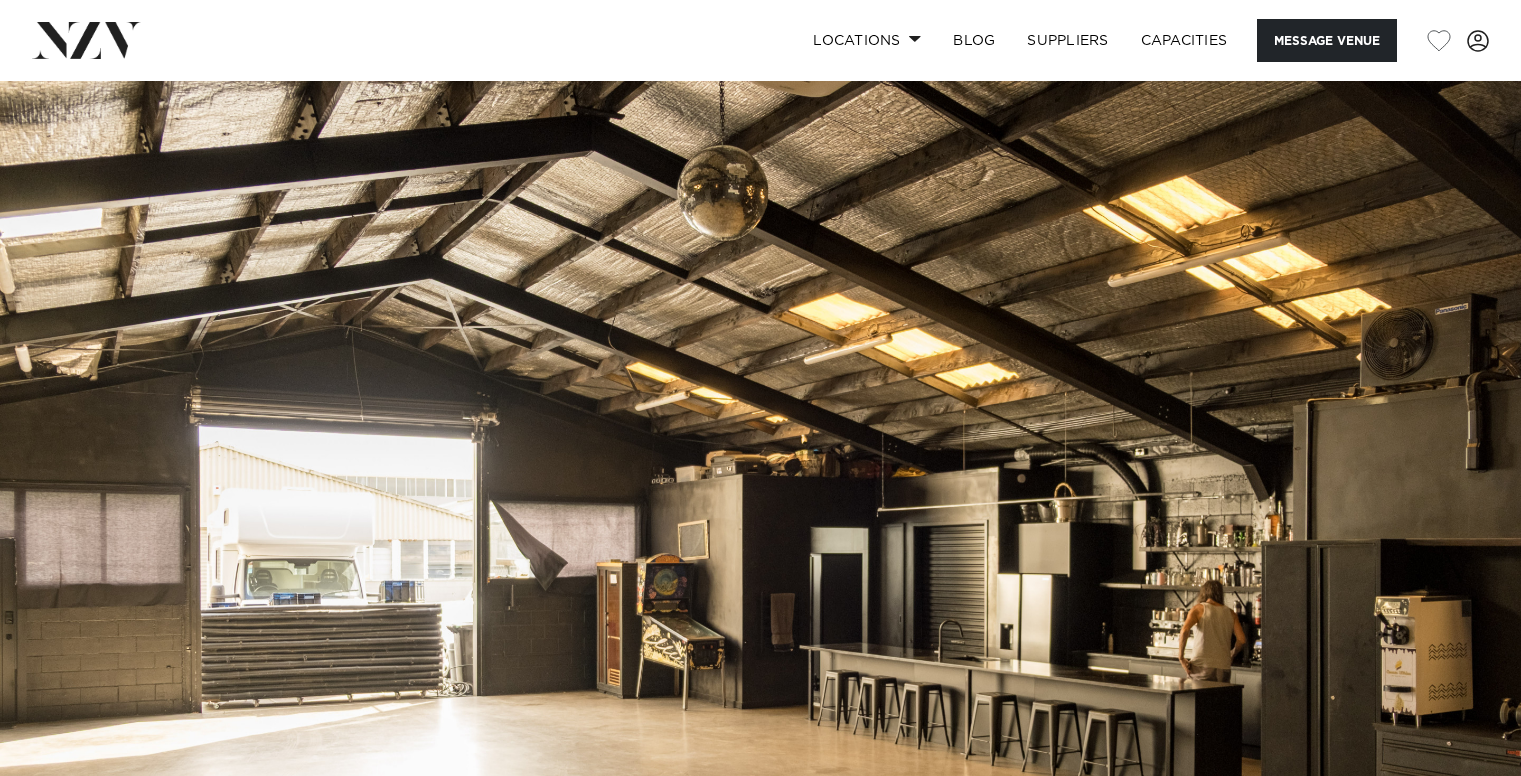 scroll, scrollTop: 581, scrollLeft: 0, axis: vertical 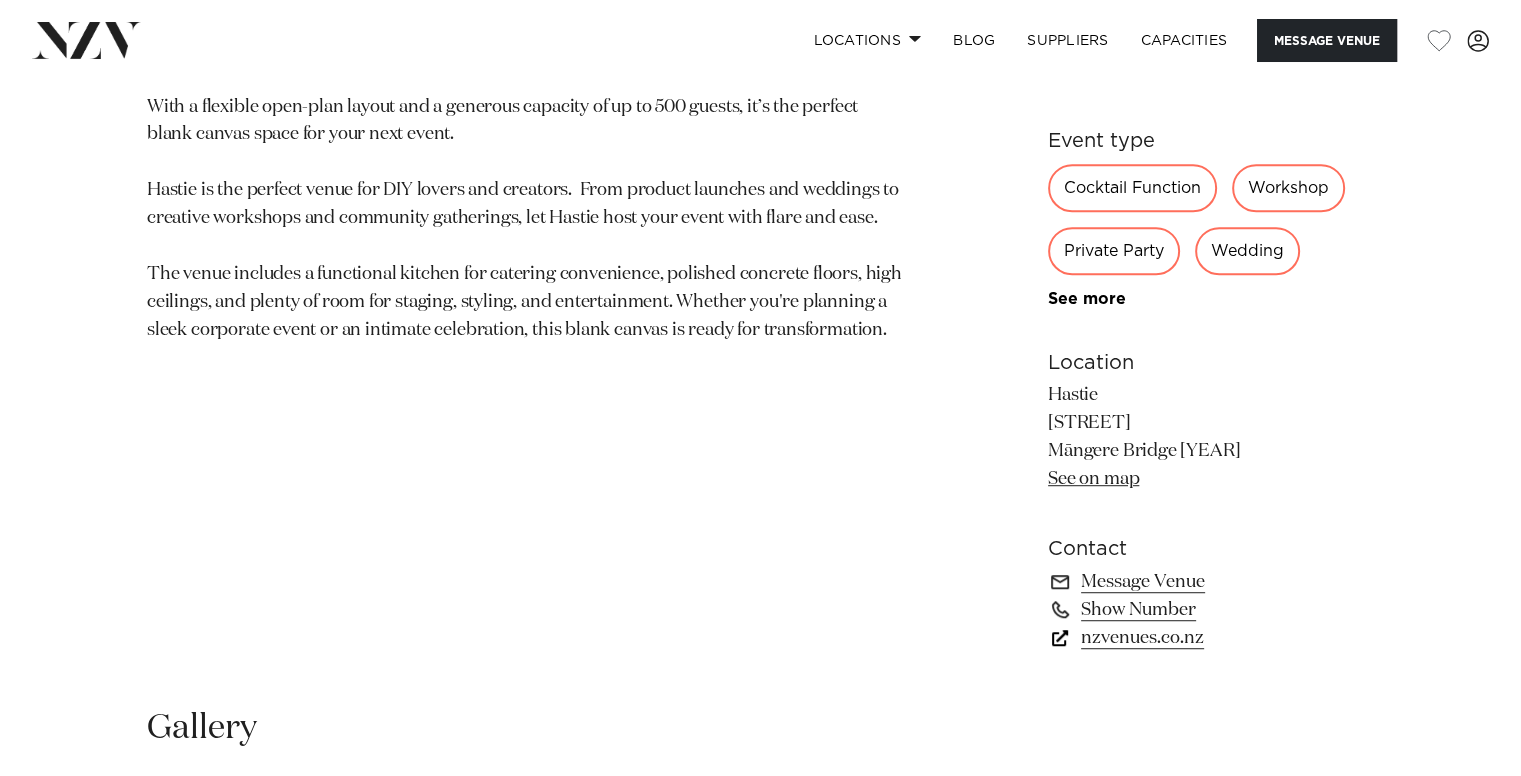 click on "500
100
200
Amenities
Natural Light
BYO Food
BYO Beverage
Bar
Fridge
Onsite Kitchen
DJ Friendly
Street Parking
Onsite Parking" at bounding box center (1211, 225) 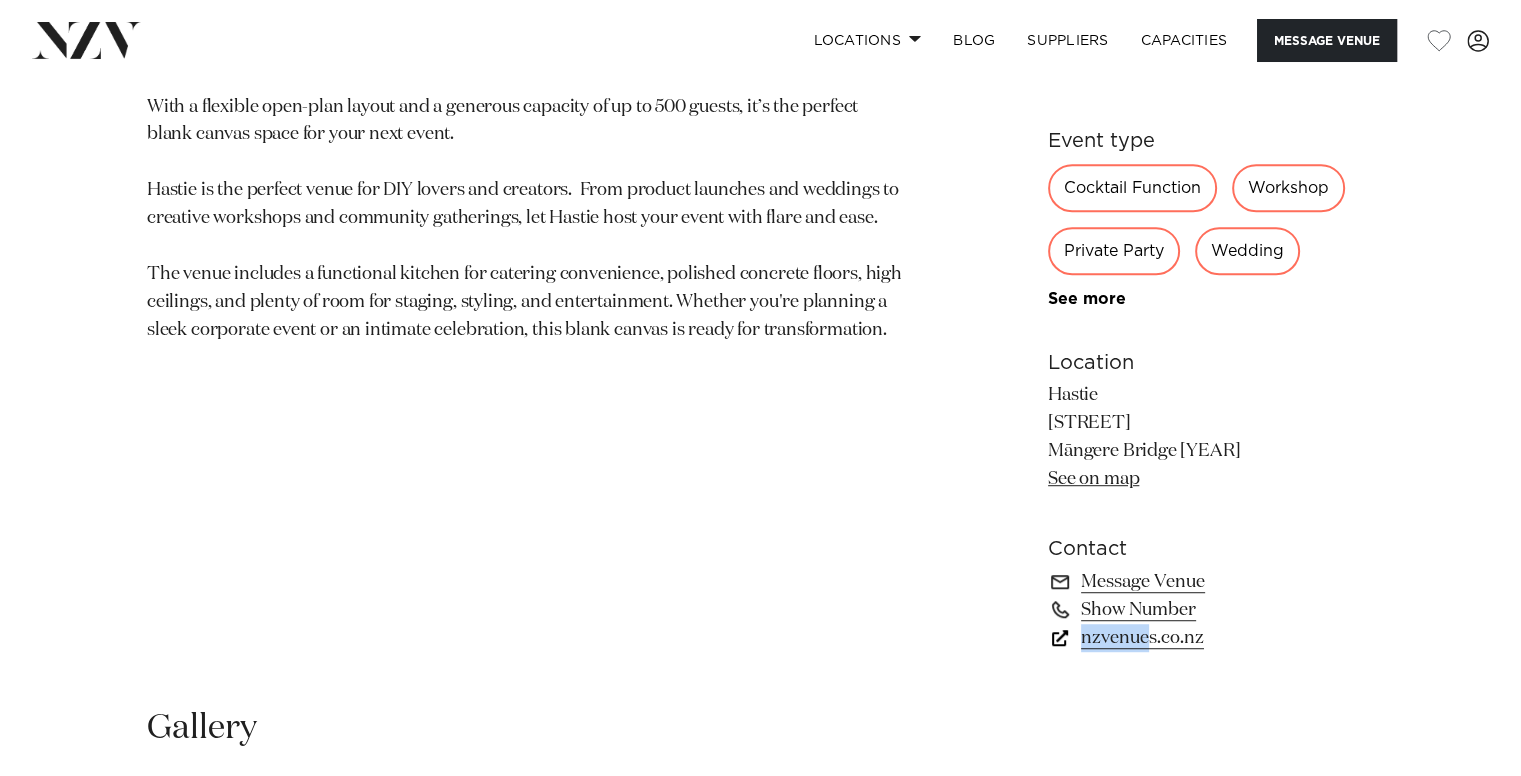click on "nzvenues.co.nz" at bounding box center [1211, 638] 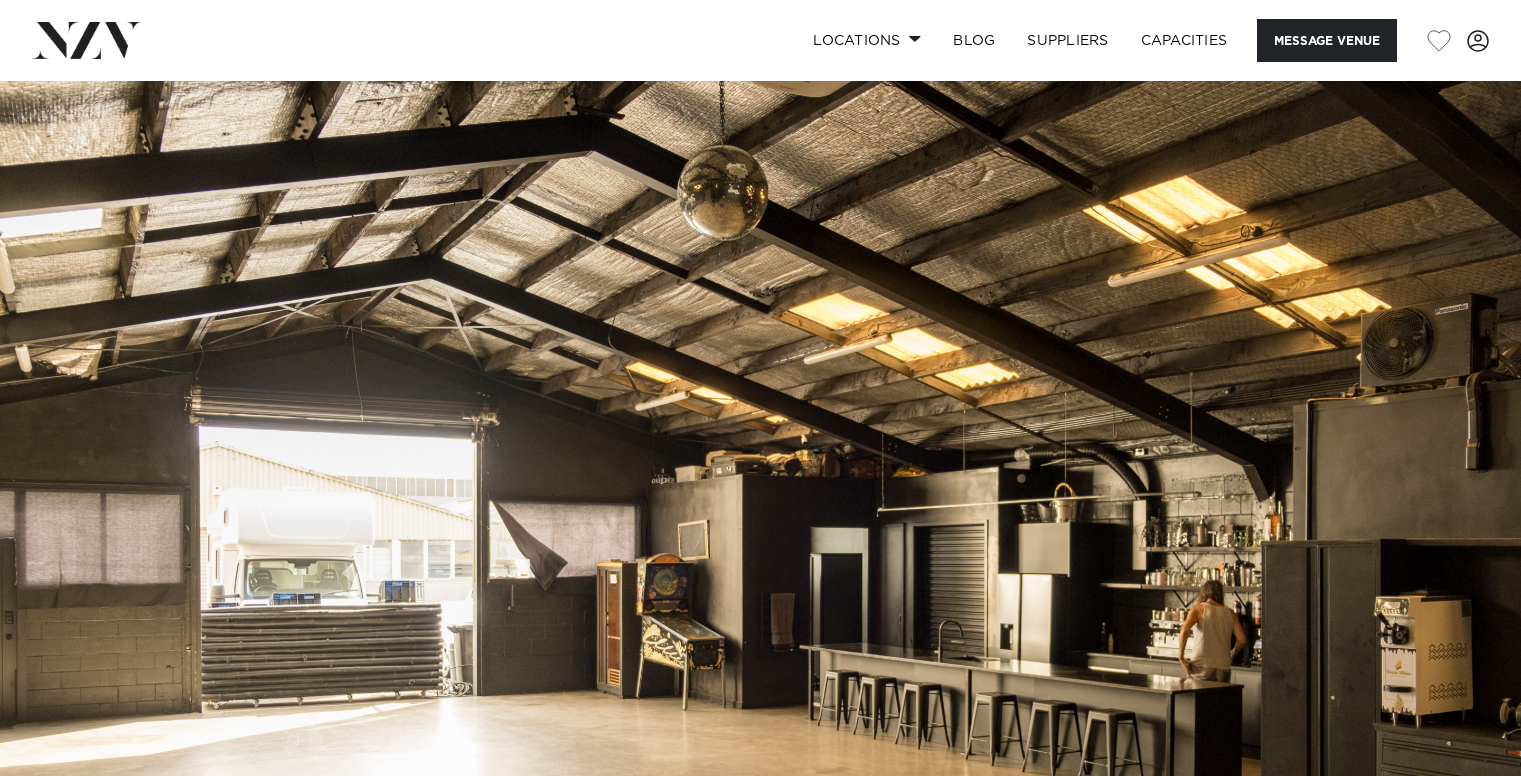 scroll, scrollTop: 1100, scrollLeft: 0, axis: vertical 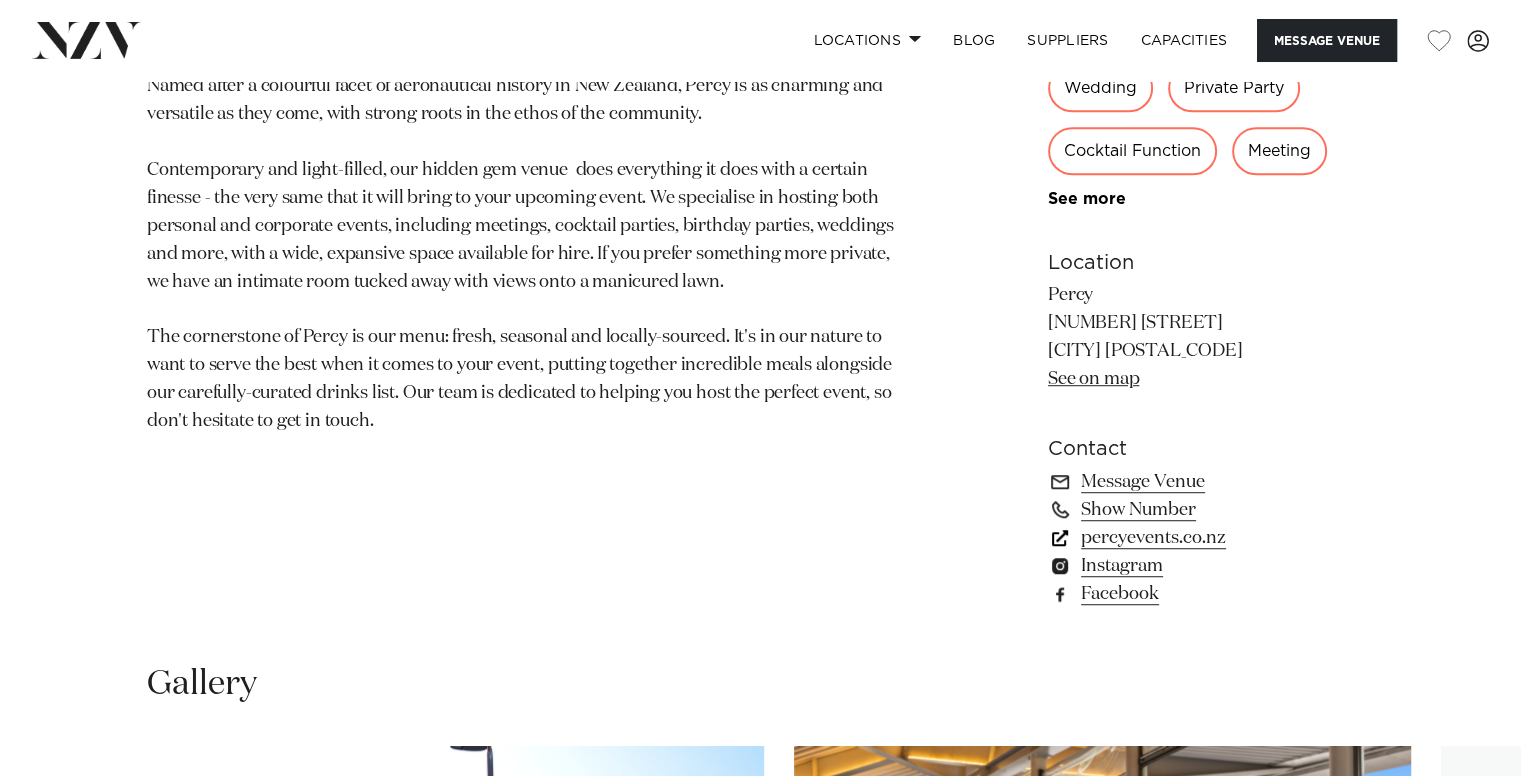 click on "percyevents.co.nz" at bounding box center (1211, 538) 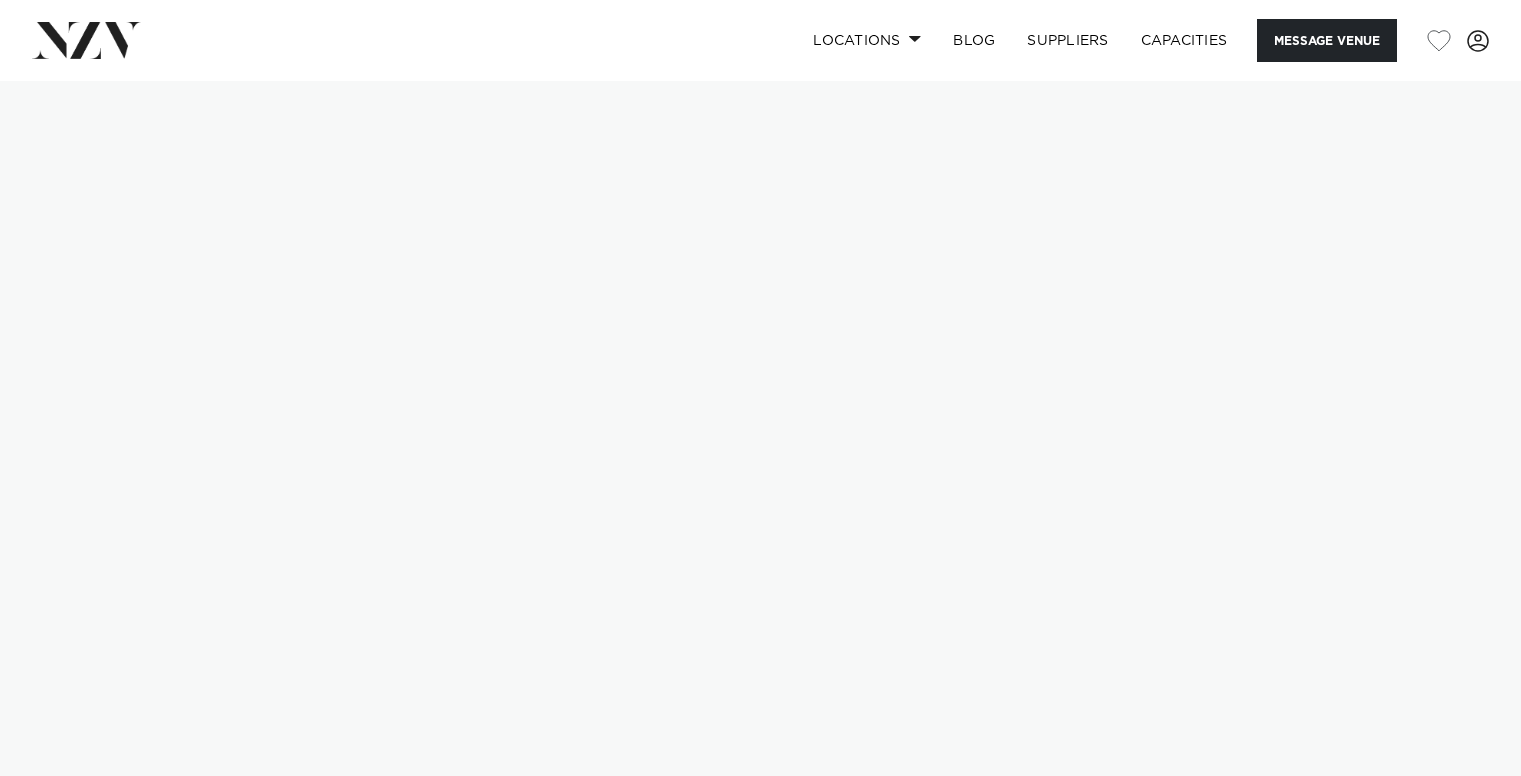 scroll, scrollTop: 0, scrollLeft: 0, axis: both 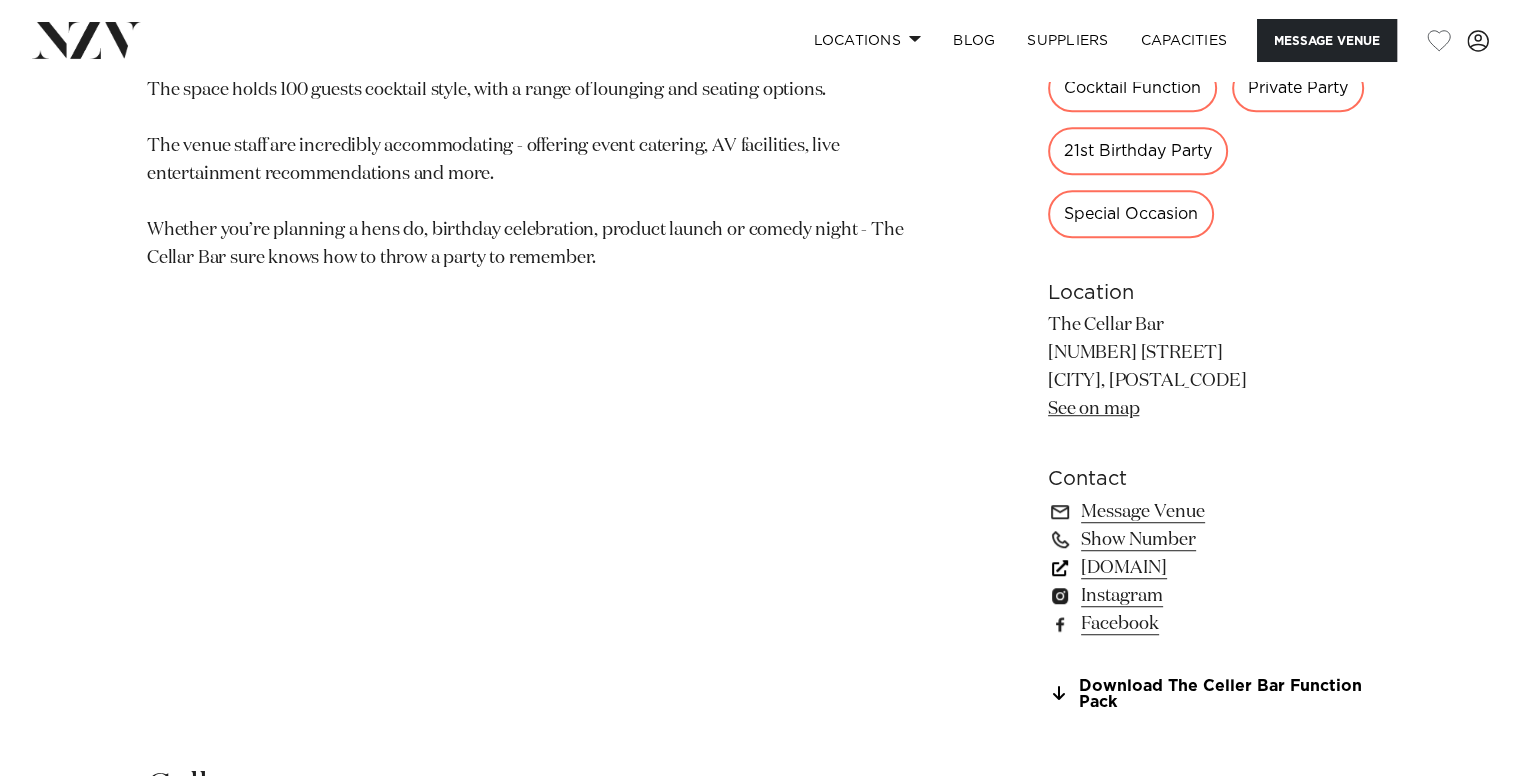 click on "goodspiritshospitality.co.nz" at bounding box center [1211, 568] 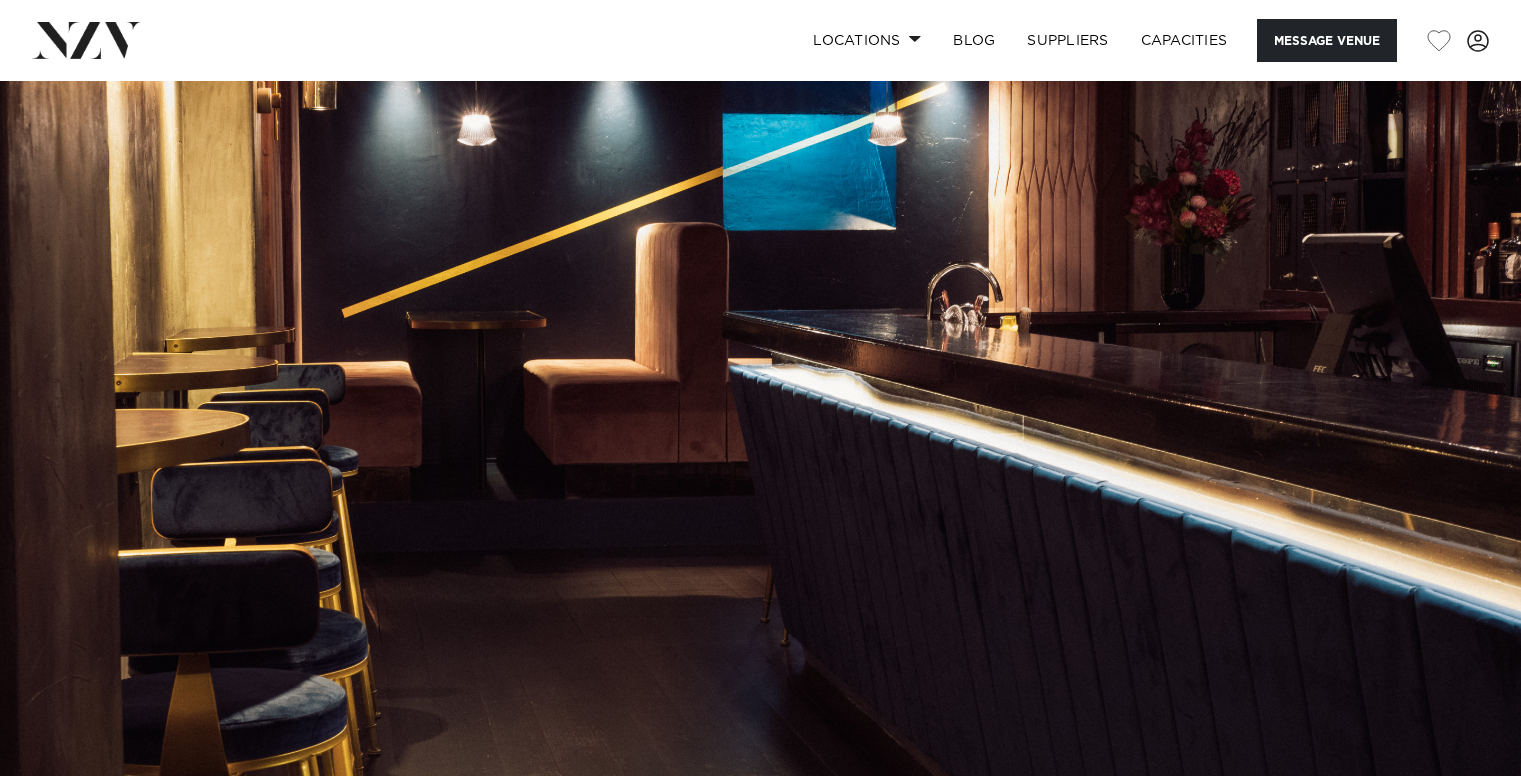 scroll, scrollTop: 700, scrollLeft: 0, axis: vertical 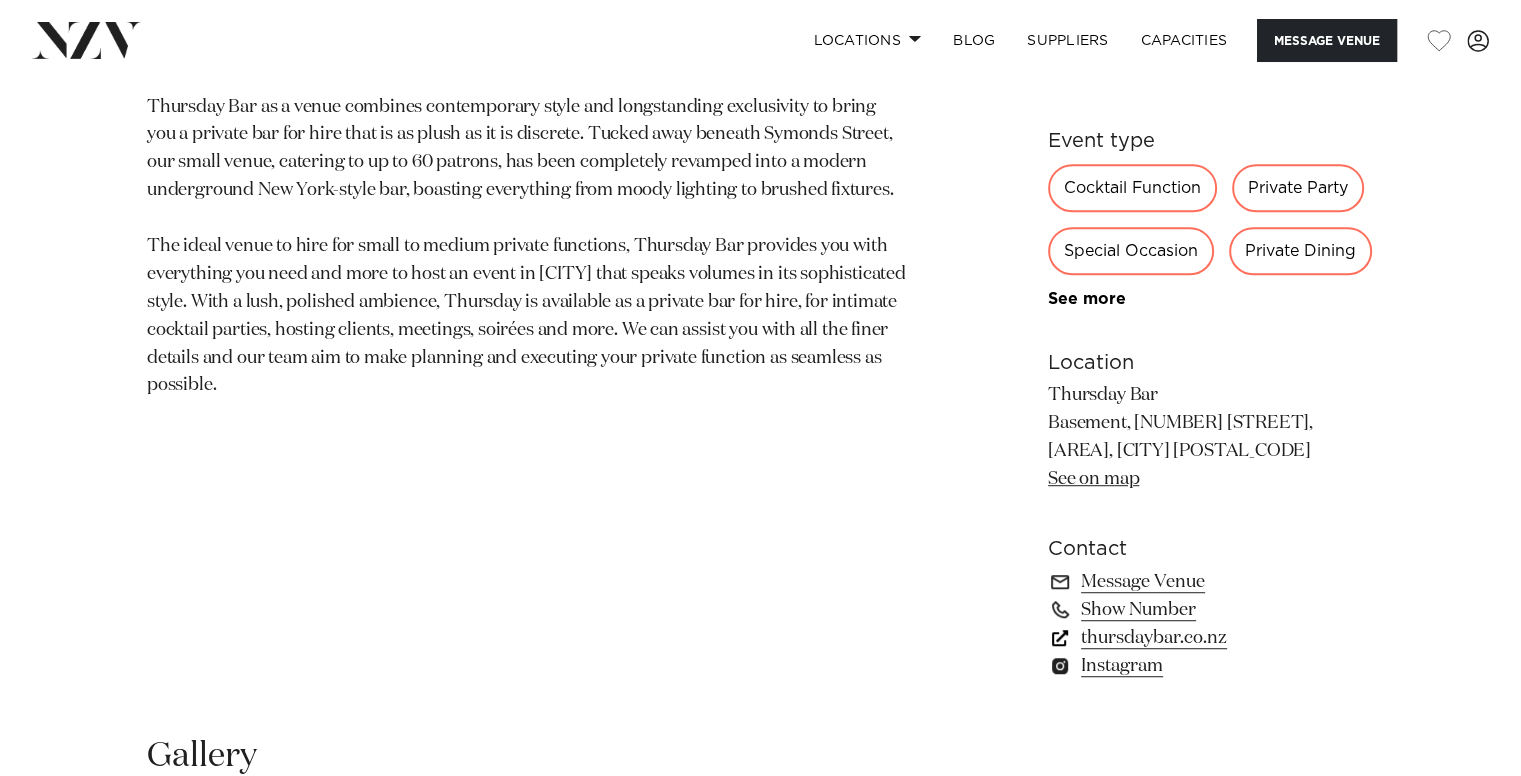 click on "thursdaybar.co.nz" at bounding box center (1211, 638) 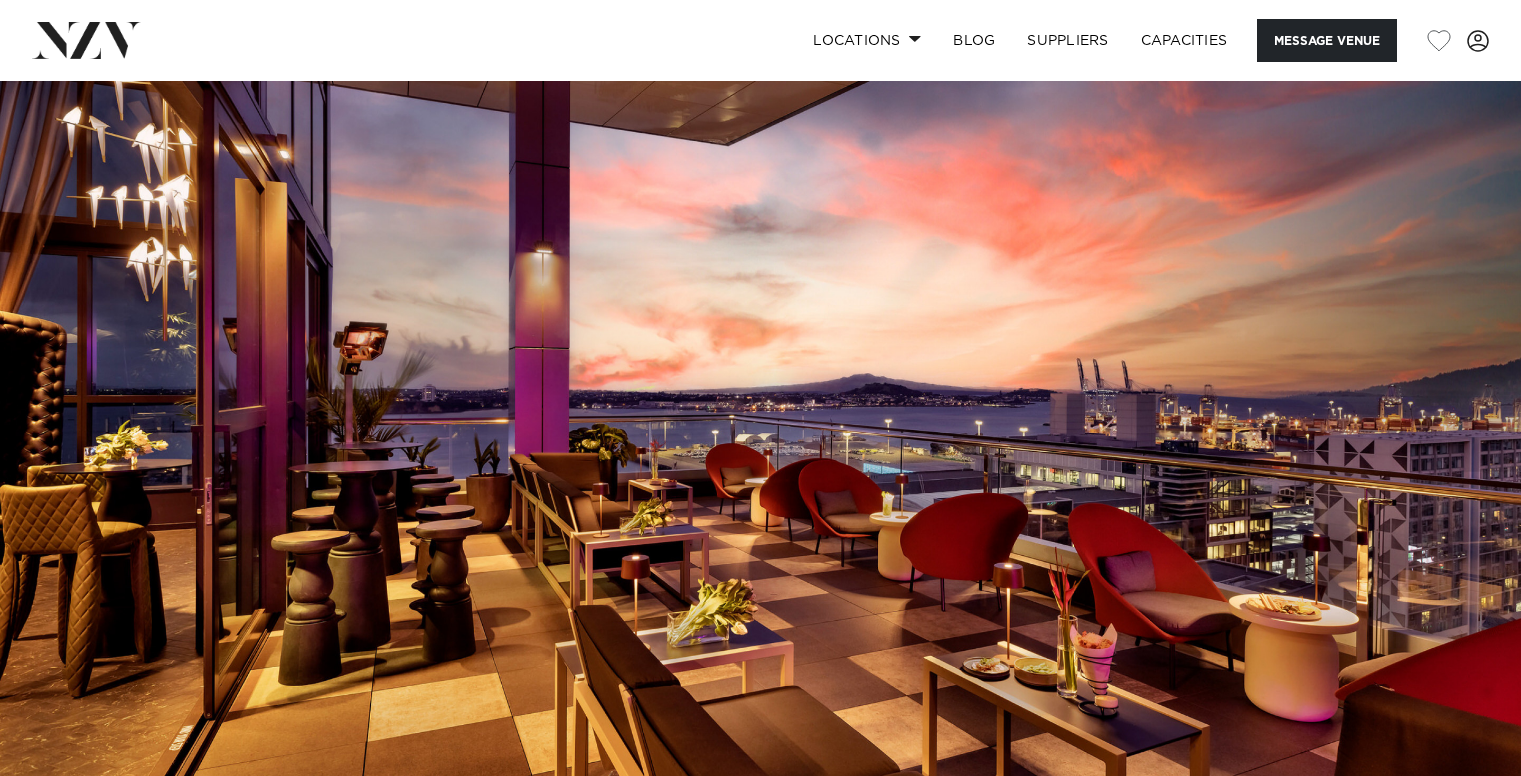 scroll, scrollTop: 0, scrollLeft: 0, axis: both 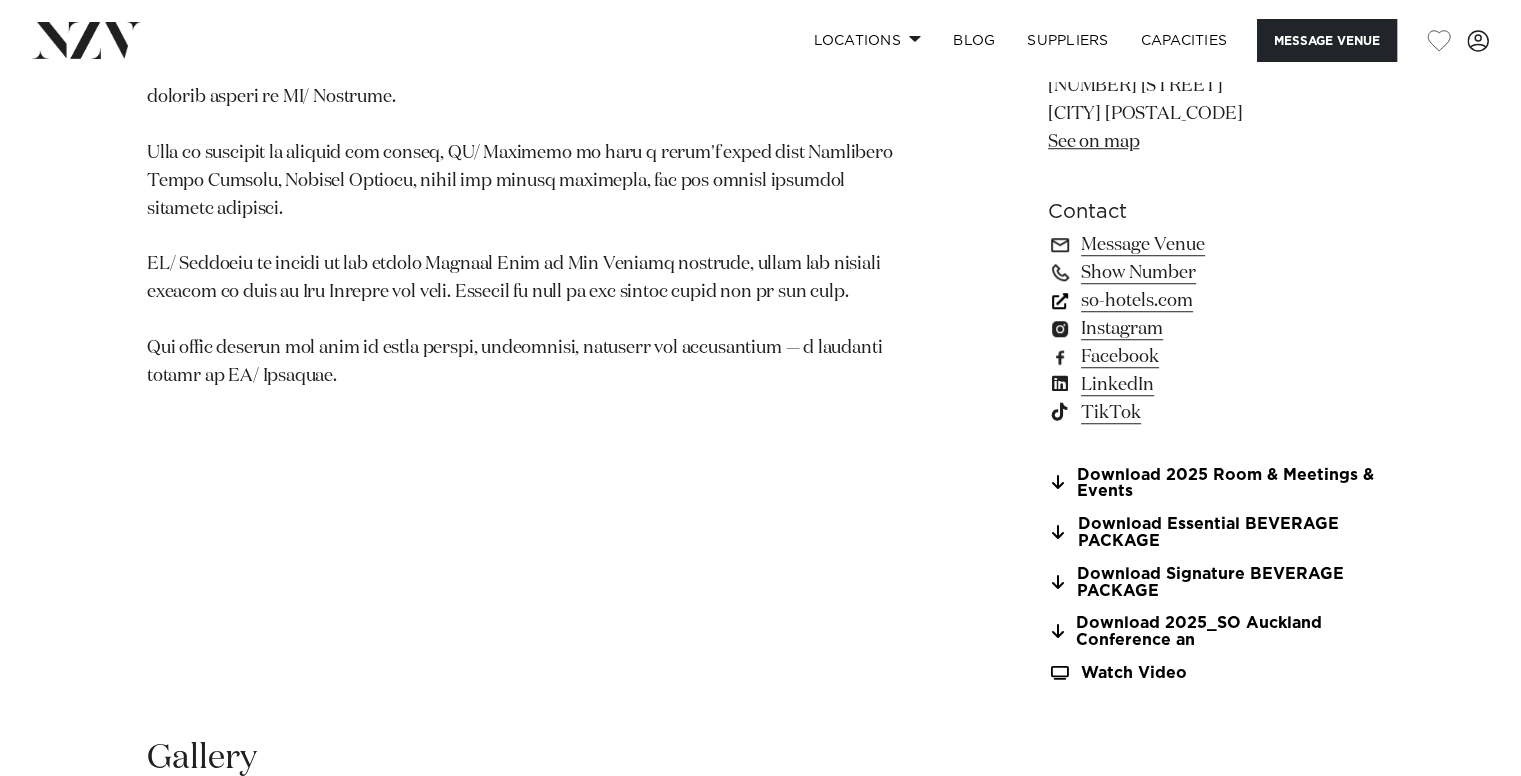 click on "so-hotels.com" at bounding box center (1211, 301) 